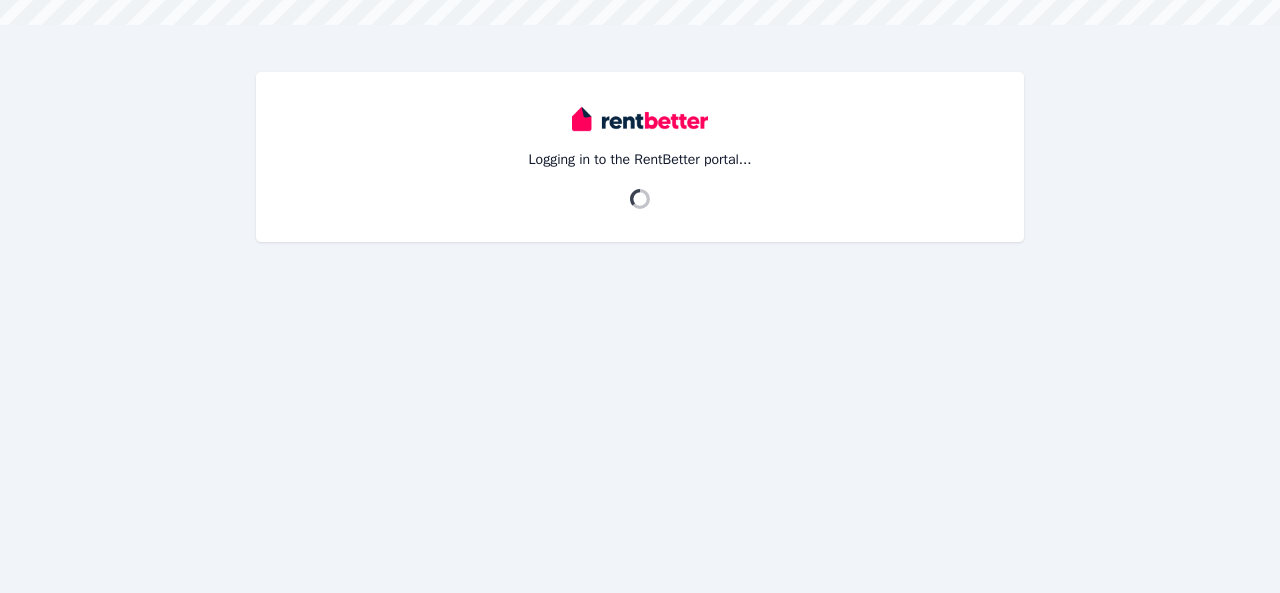 scroll, scrollTop: 0, scrollLeft: 0, axis: both 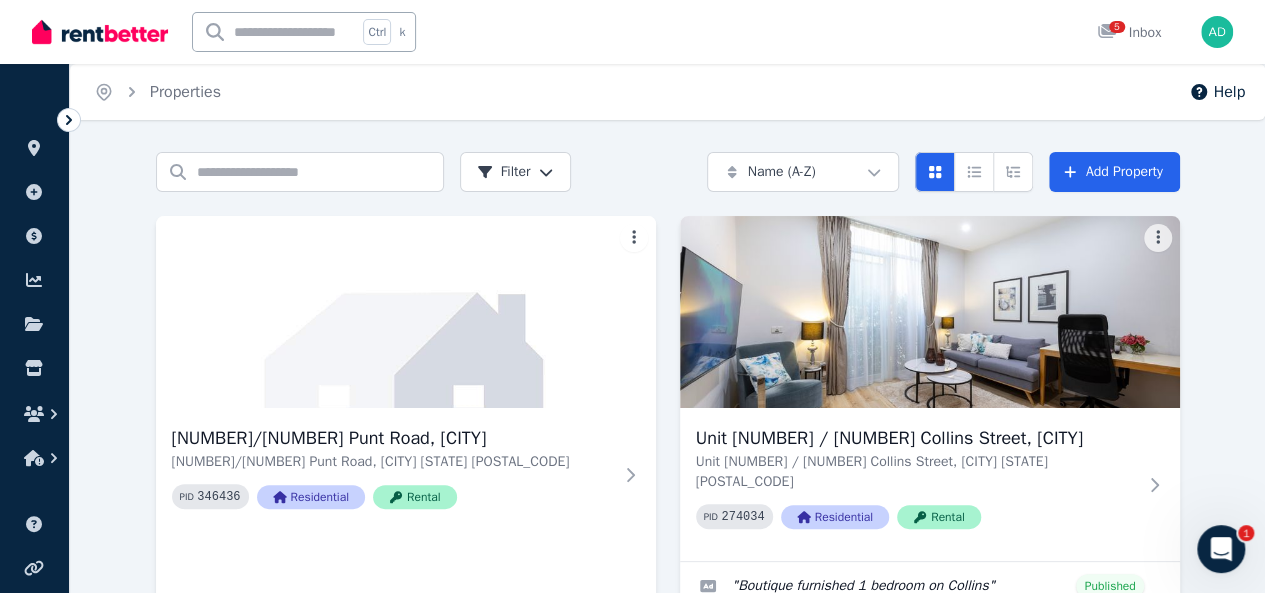 click 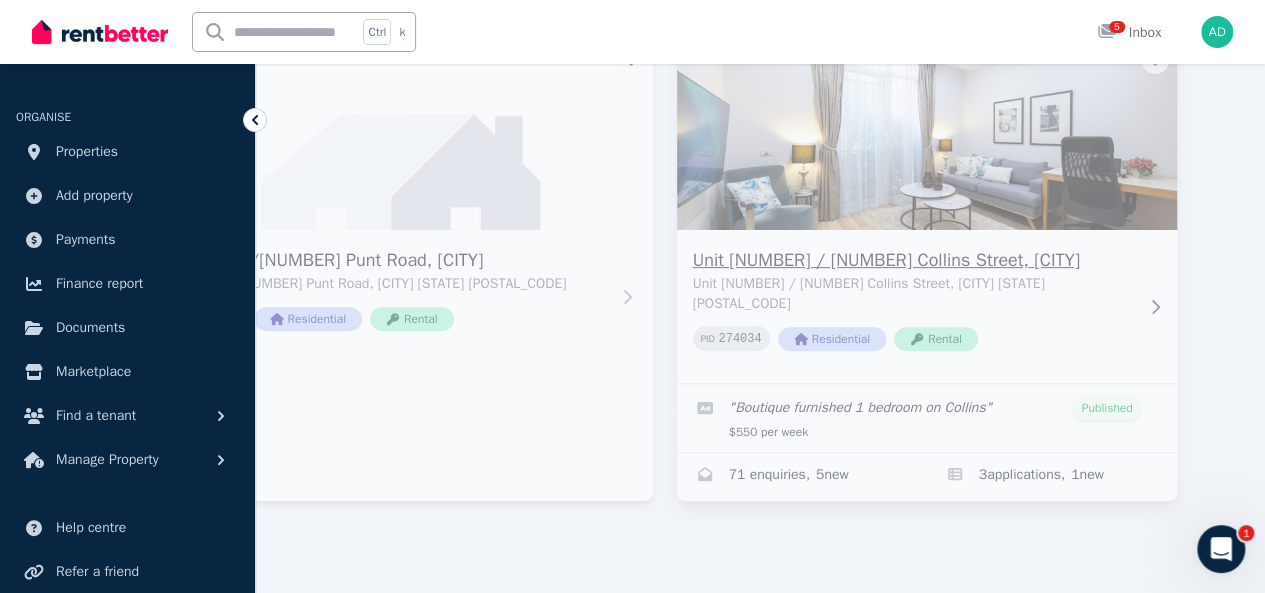 scroll, scrollTop: 266, scrollLeft: 0, axis: vertical 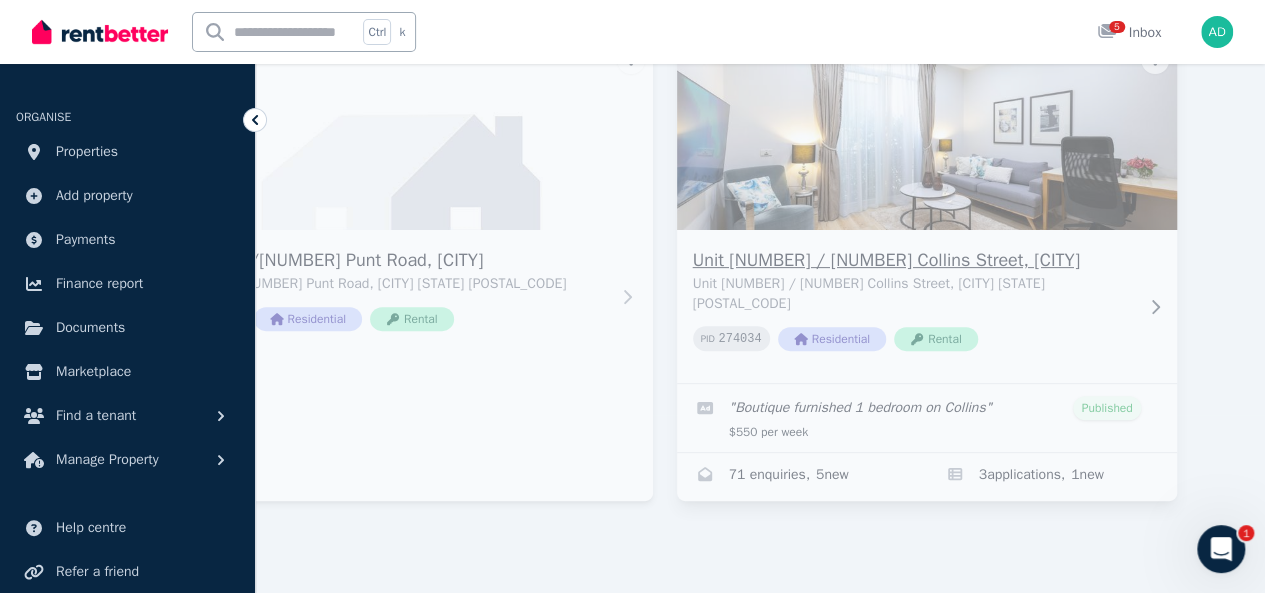 click on "Unit [NUMBER] / [NUMBER] Collins Street, [CITY]" at bounding box center [913, 260] 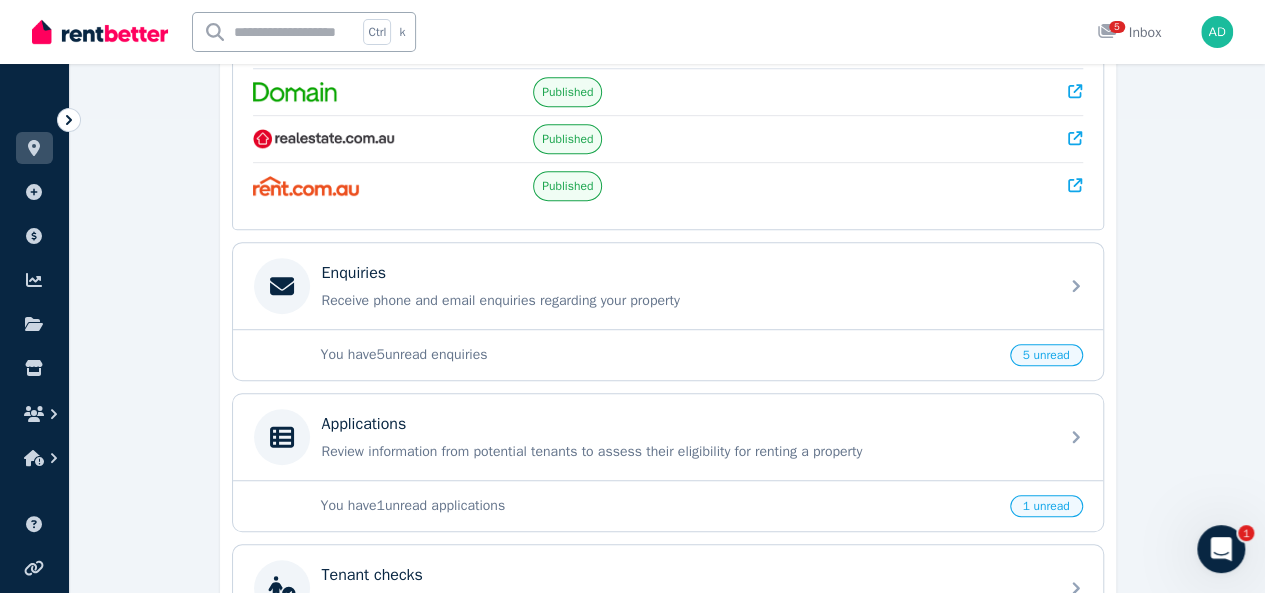 scroll, scrollTop: 688, scrollLeft: 0, axis: vertical 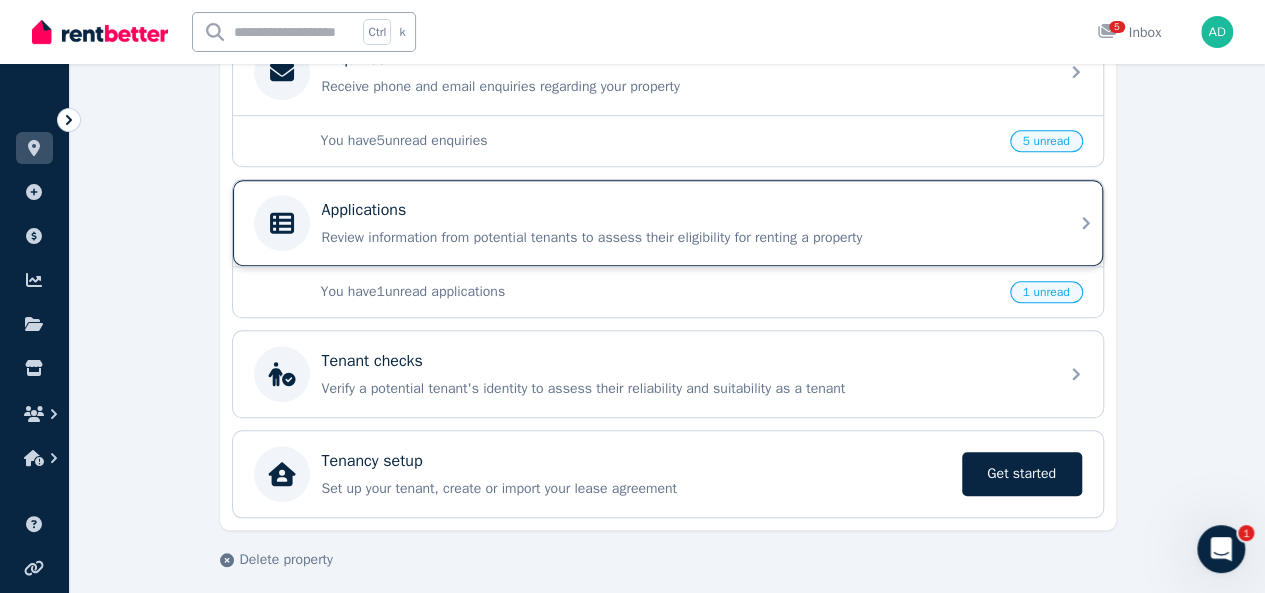 click on "Applications" at bounding box center (364, 210) 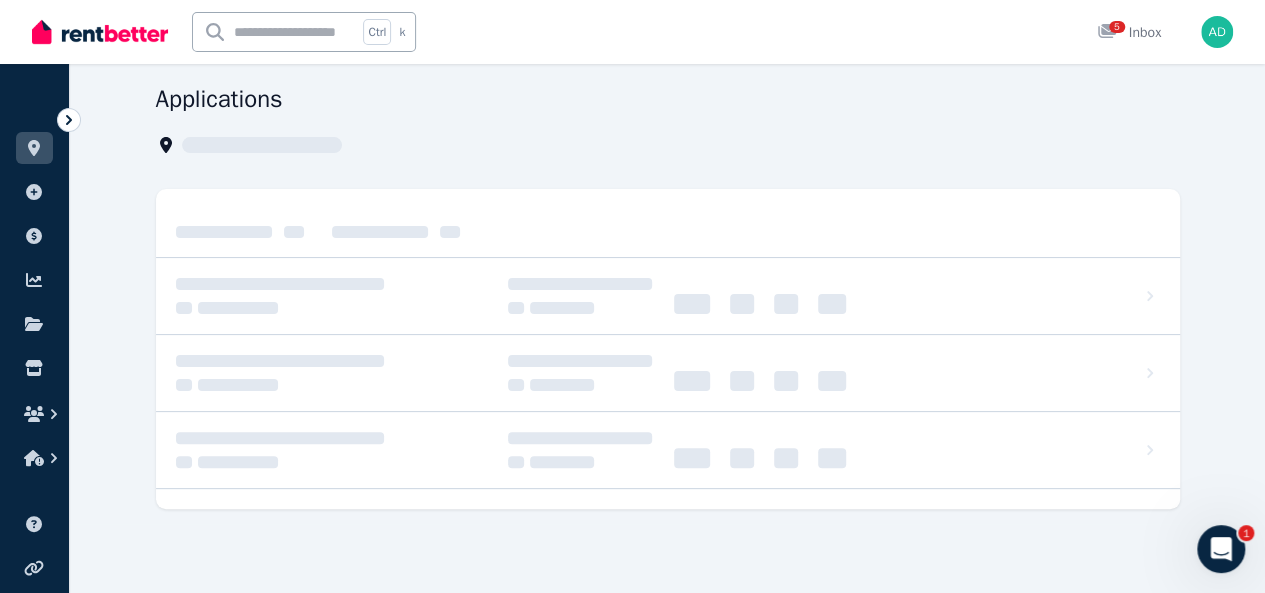 scroll, scrollTop: 0, scrollLeft: 0, axis: both 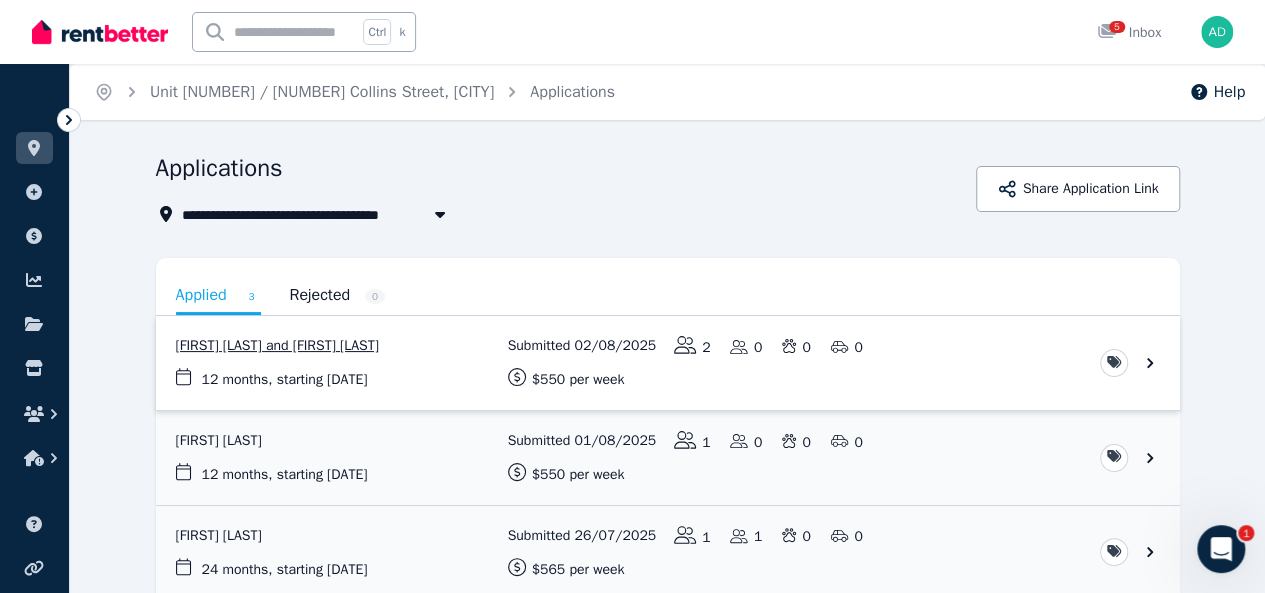 click at bounding box center (668, 363) 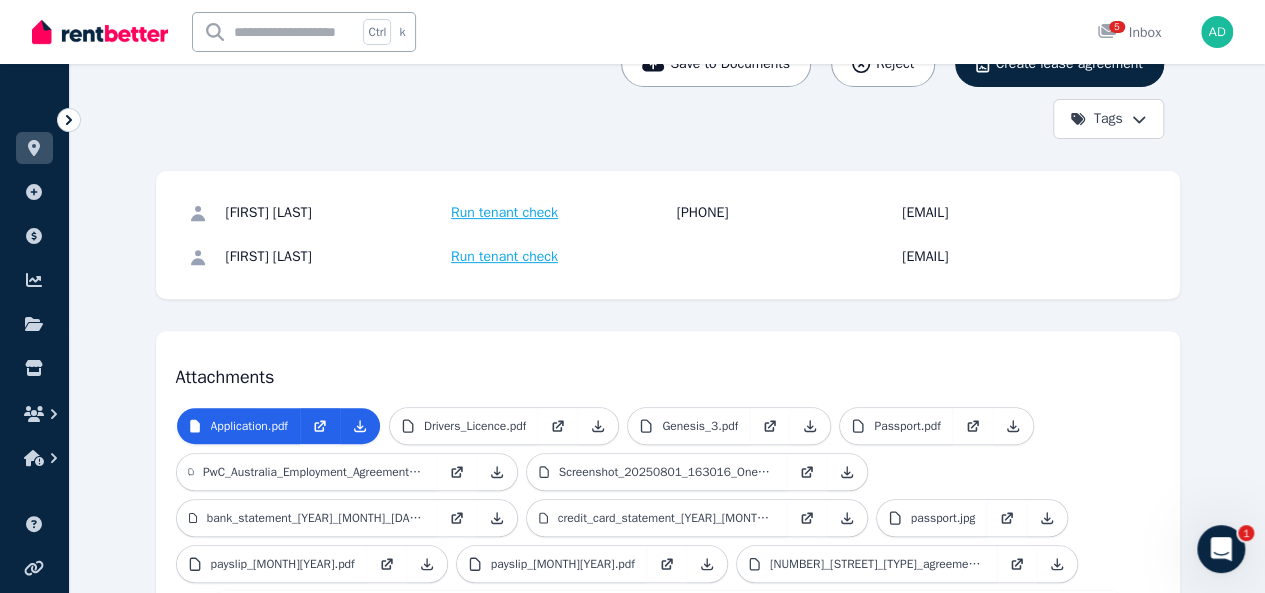 scroll, scrollTop: 258, scrollLeft: 0, axis: vertical 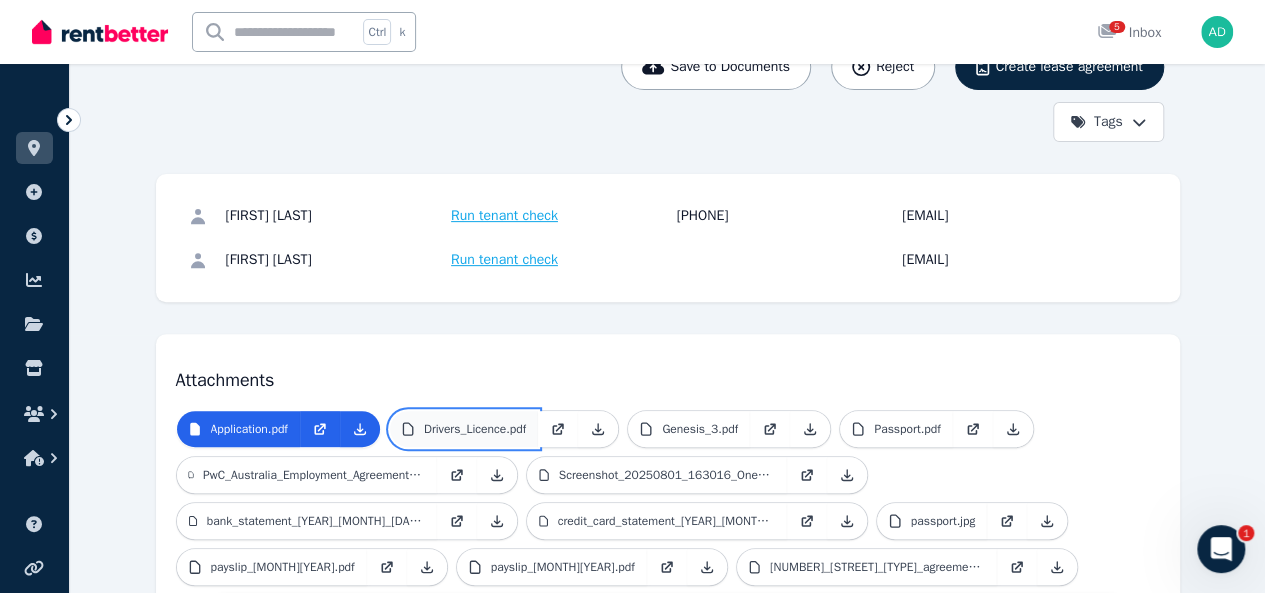 click on "Drivers_Licence.pdf" at bounding box center (475, 429) 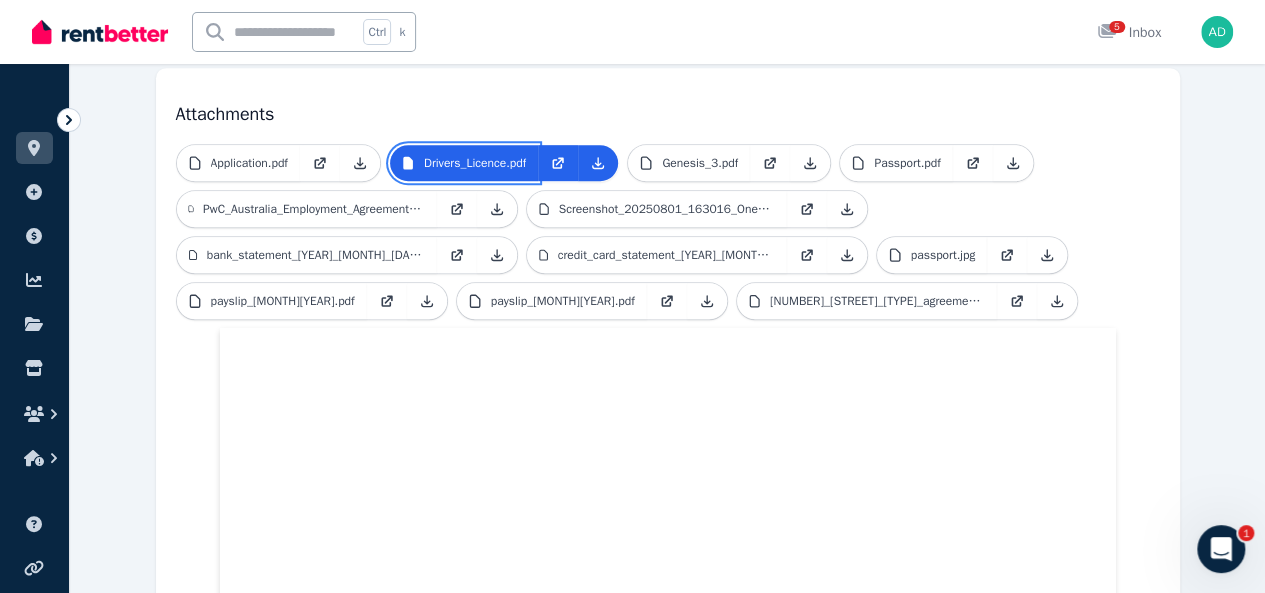 scroll, scrollTop: 391, scrollLeft: 0, axis: vertical 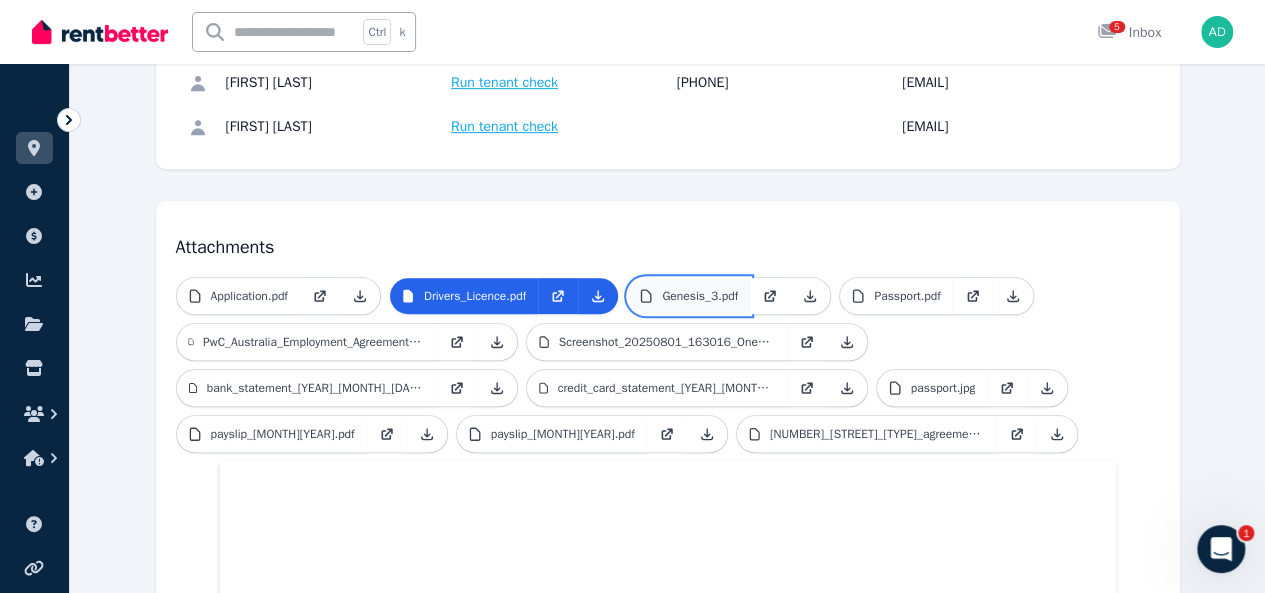 click on "Genesis_3.pdf" at bounding box center (700, 296) 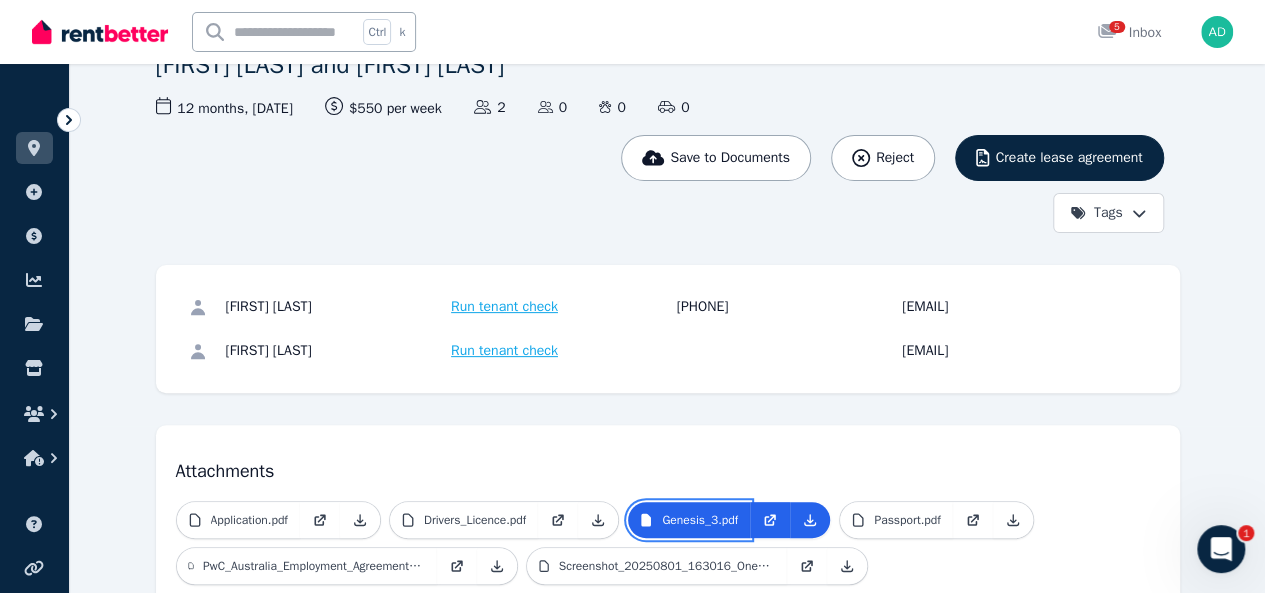 scroll, scrollTop: 266, scrollLeft: 0, axis: vertical 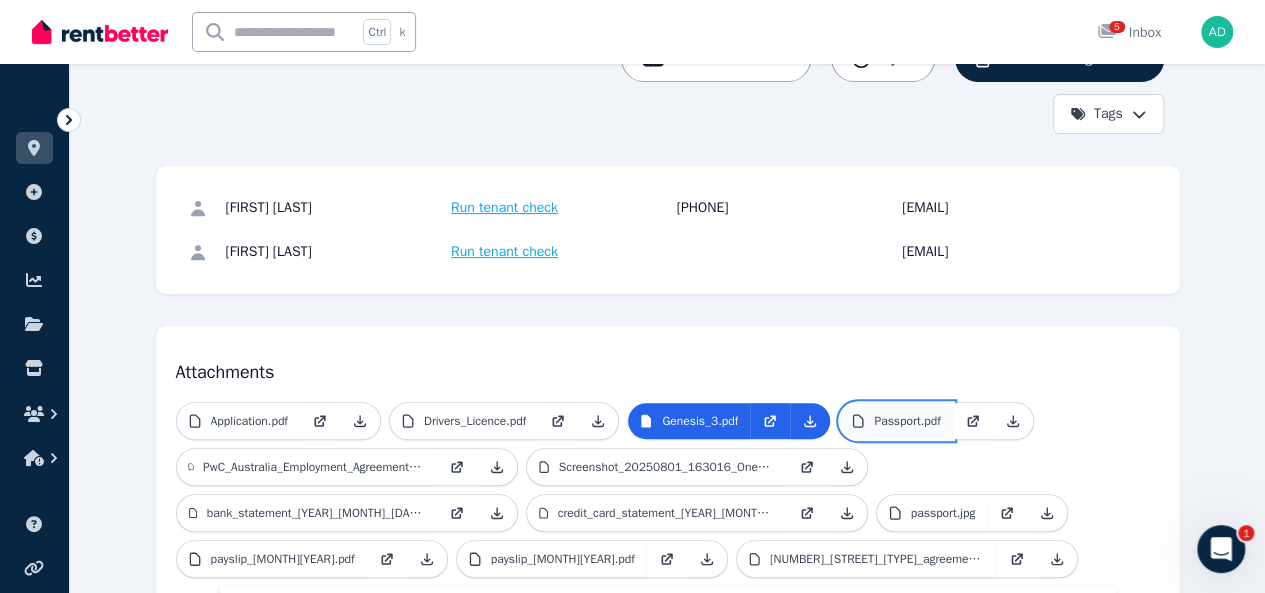 click on "Passport.pdf" at bounding box center [907, 421] 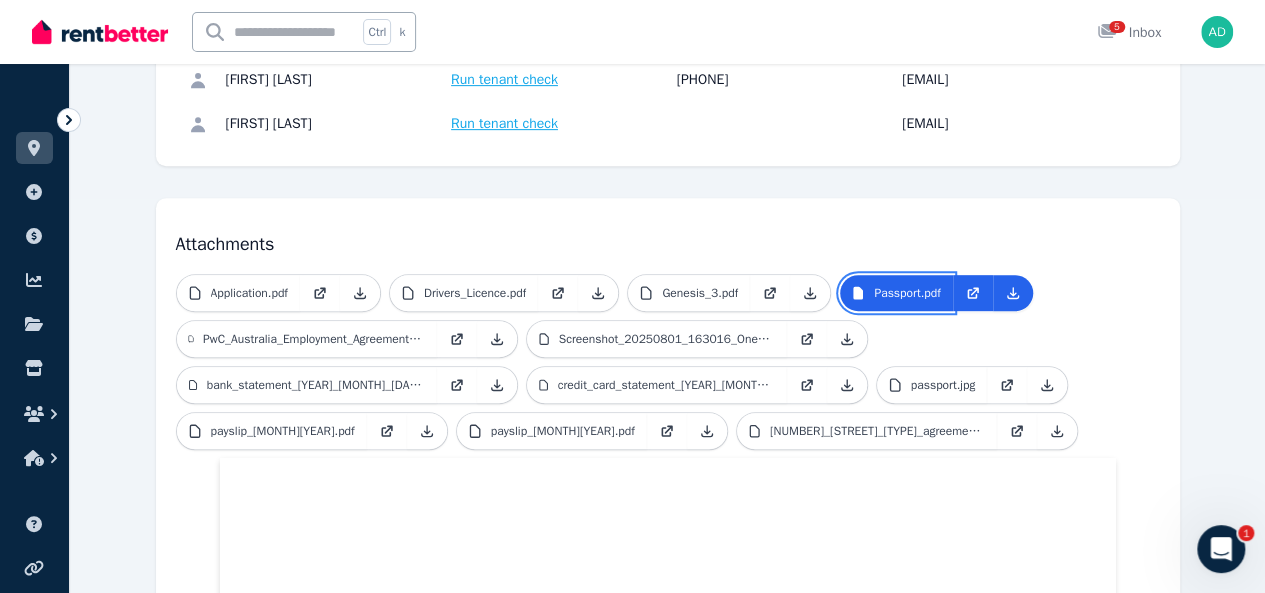 scroll, scrollTop: 266, scrollLeft: 0, axis: vertical 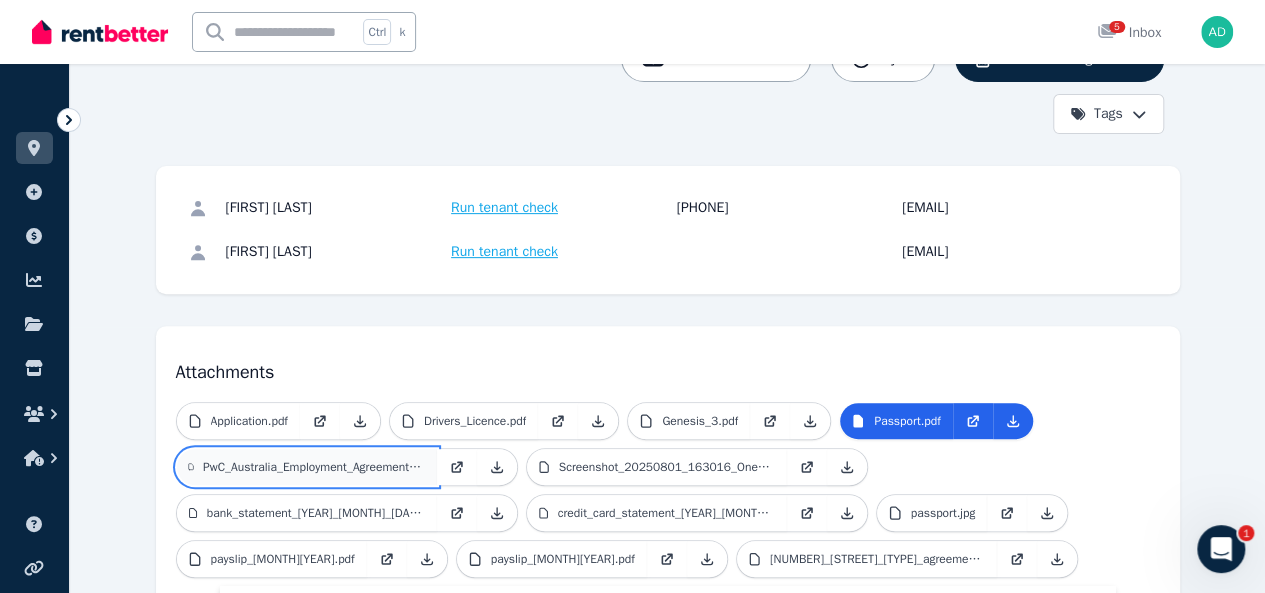 click on "PwC_Australia_Employment_Agreement_Permanent_[YEAR]_[MONTH]_[DAY].pdf" at bounding box center [314, 467] 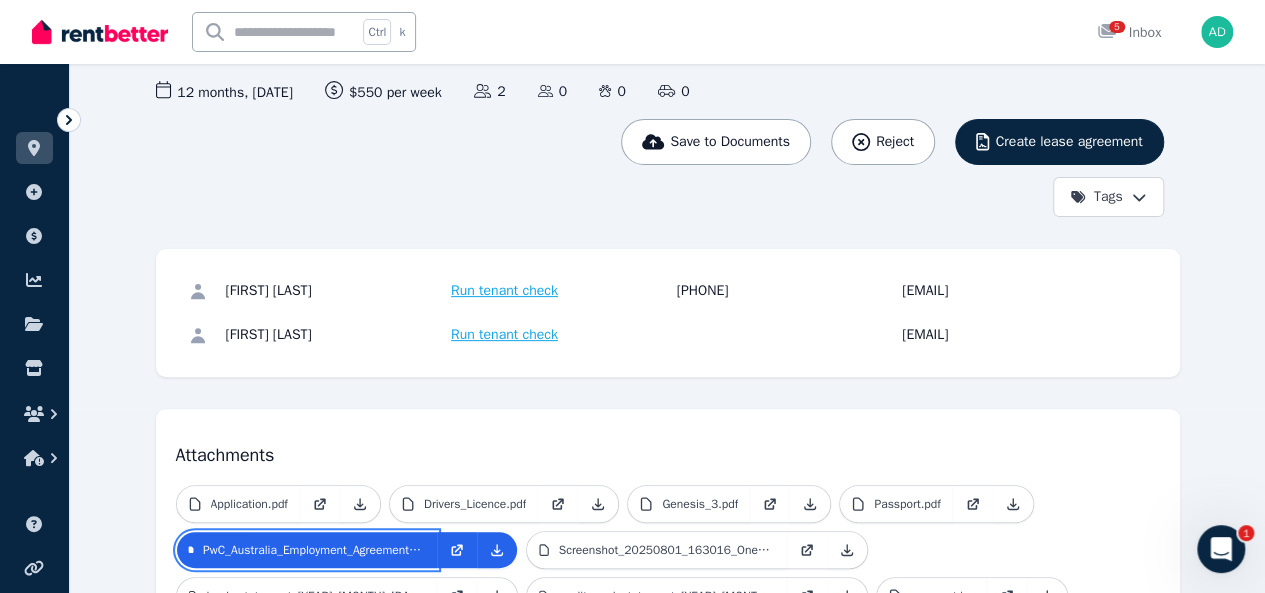 scroll, scrollTop: 0, scrollLeft: 0, axis: both 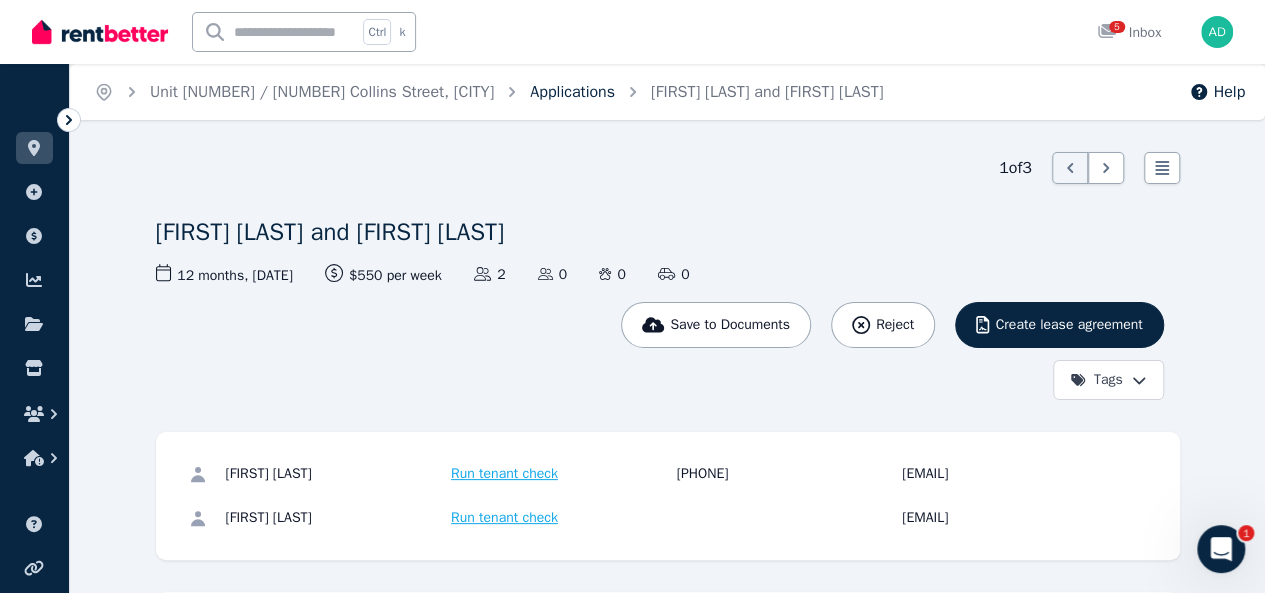 click on "Applications" at bounding box center (572, 92) 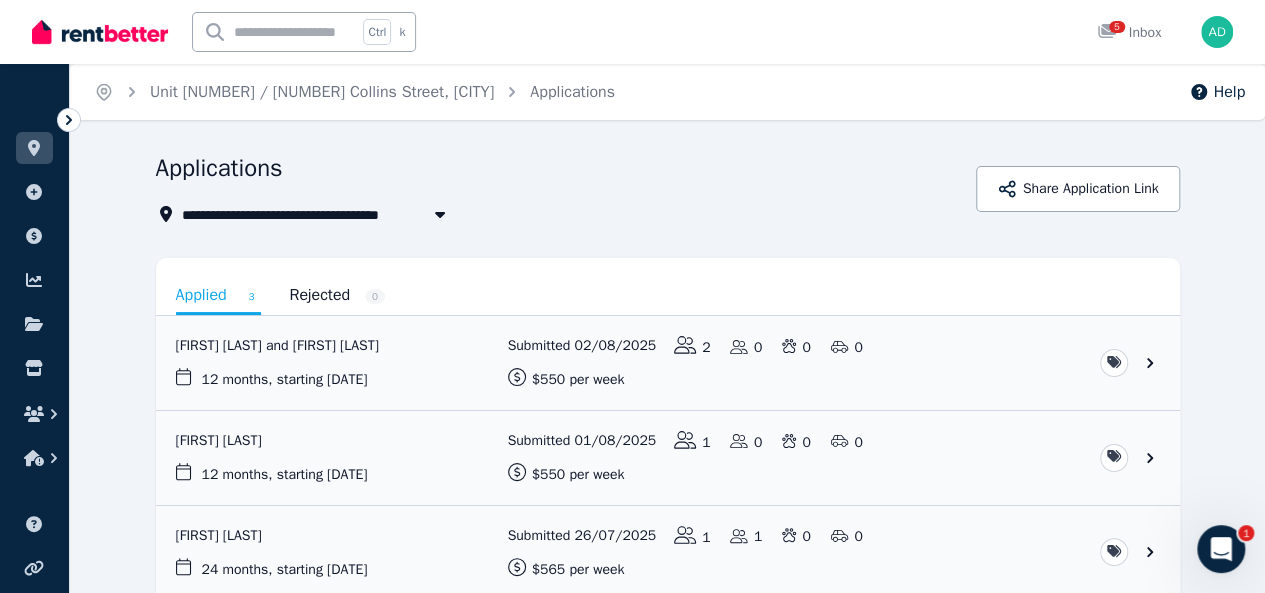 scroll, scrollTop: 104, scrollLeft: 0, axis: vertical 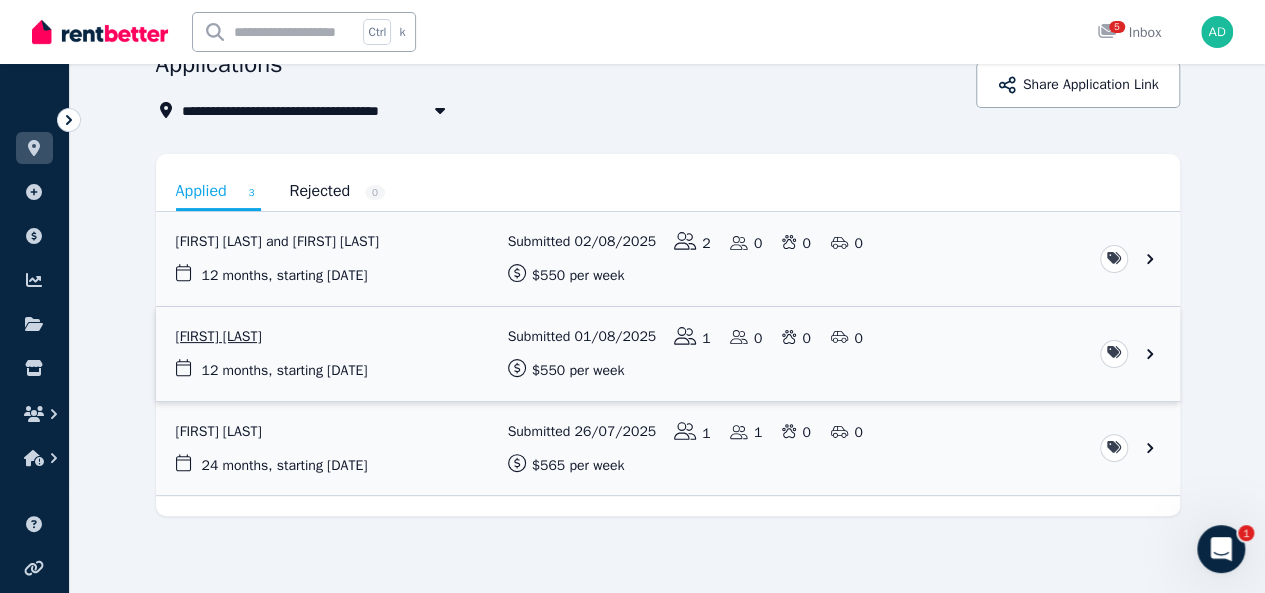 click at bounding box center (668, 354) 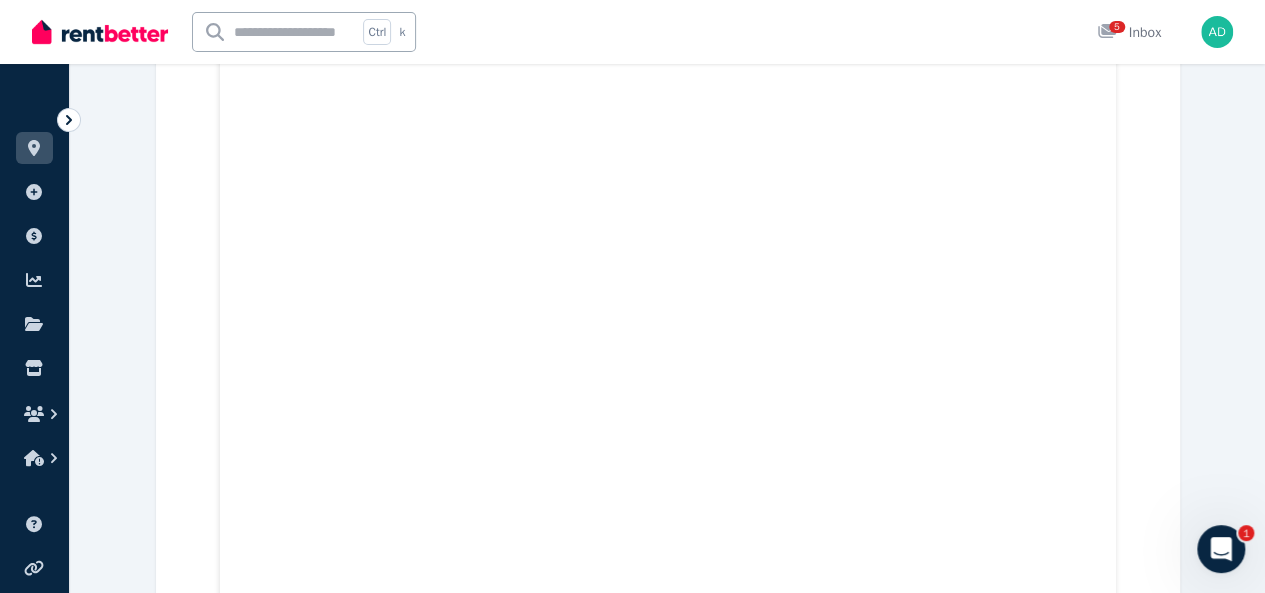 scroll, scrollTop: 3428, scrollLeft: 0, axis: vertical 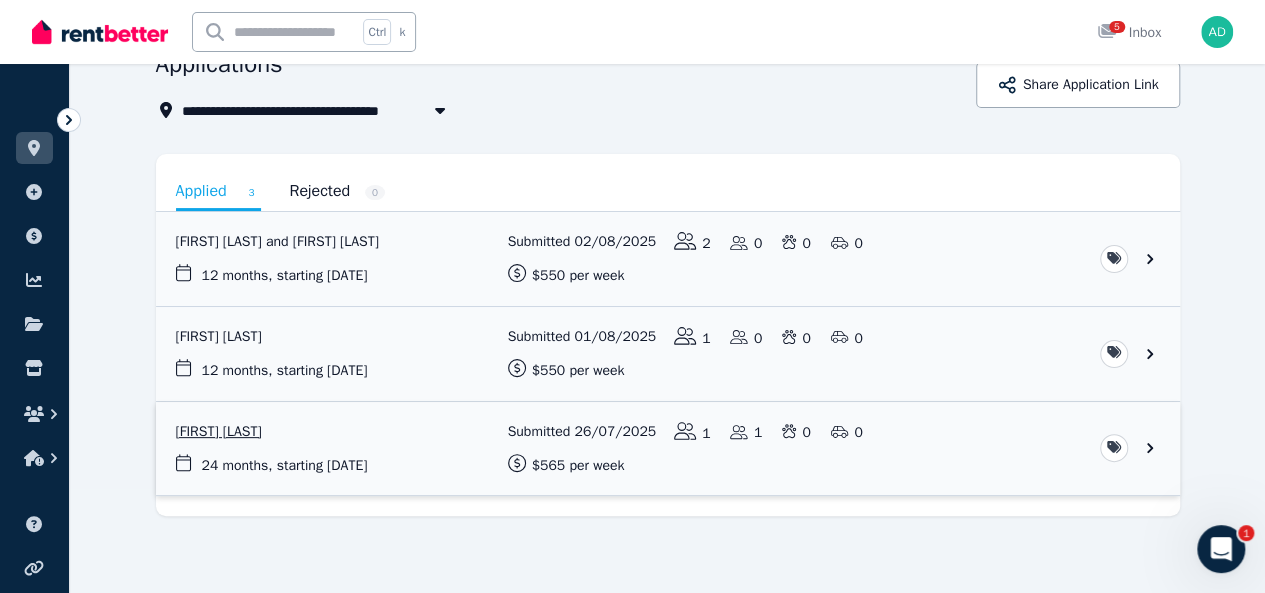 click at bounding box center [668, 449] 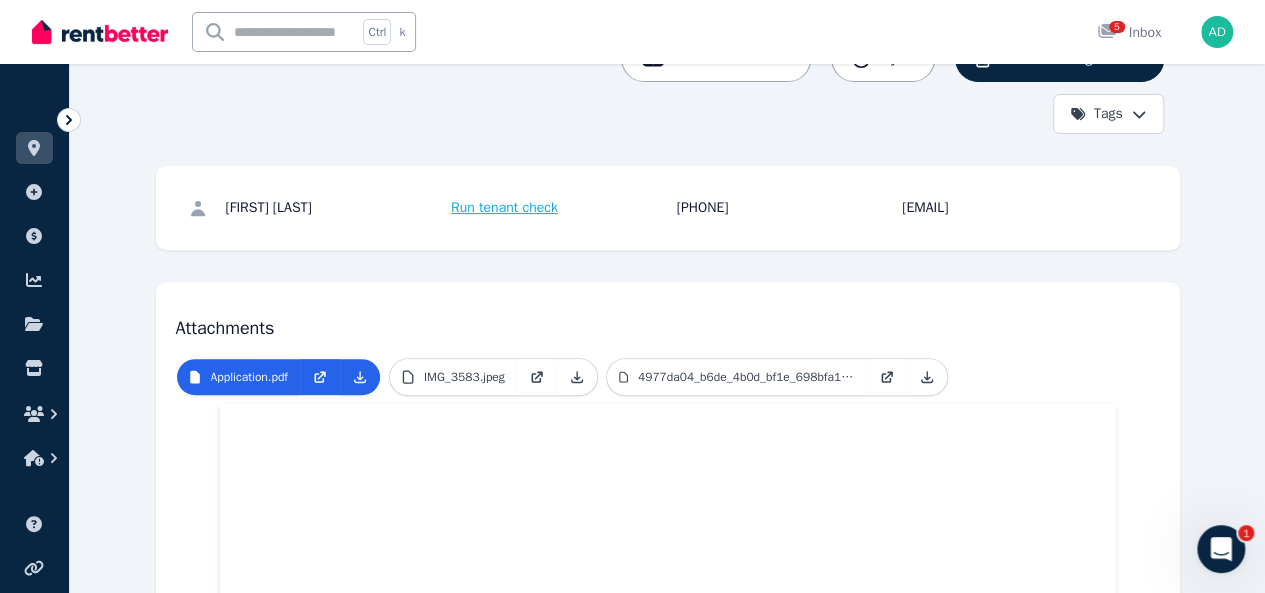 scroll, scrollTop: 400, scrollLeft: 0, axis: vertical 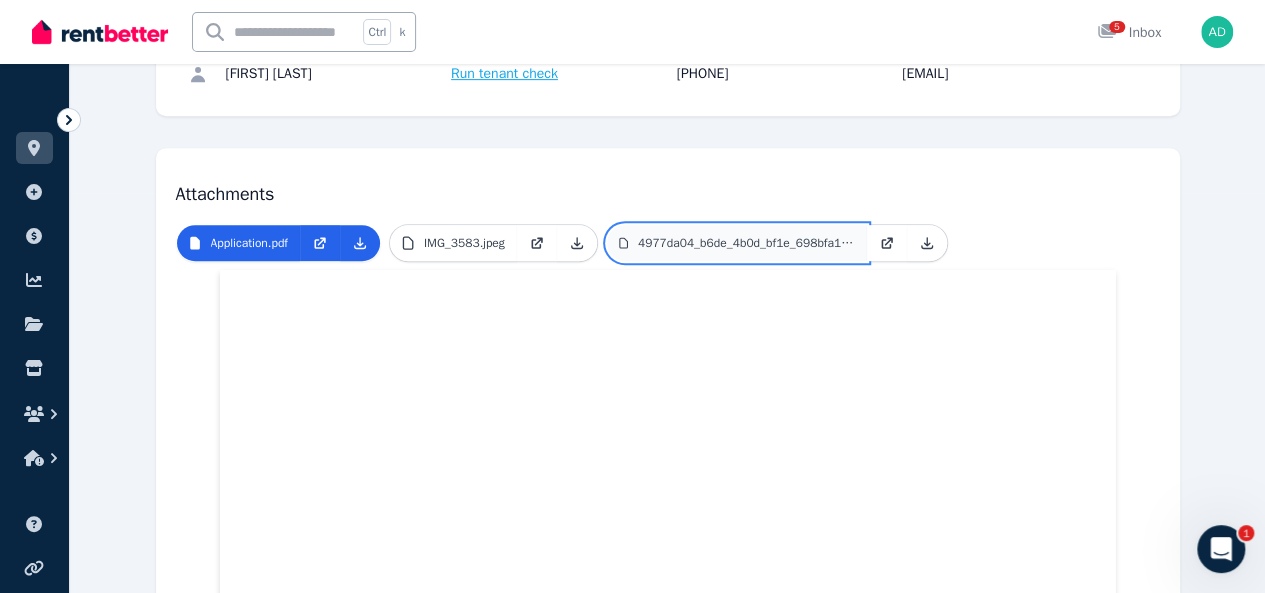 click on "4977da04_b6de_4b0d_bf1e_698bfa131682.jpeg" at bounding box center [746, 243] 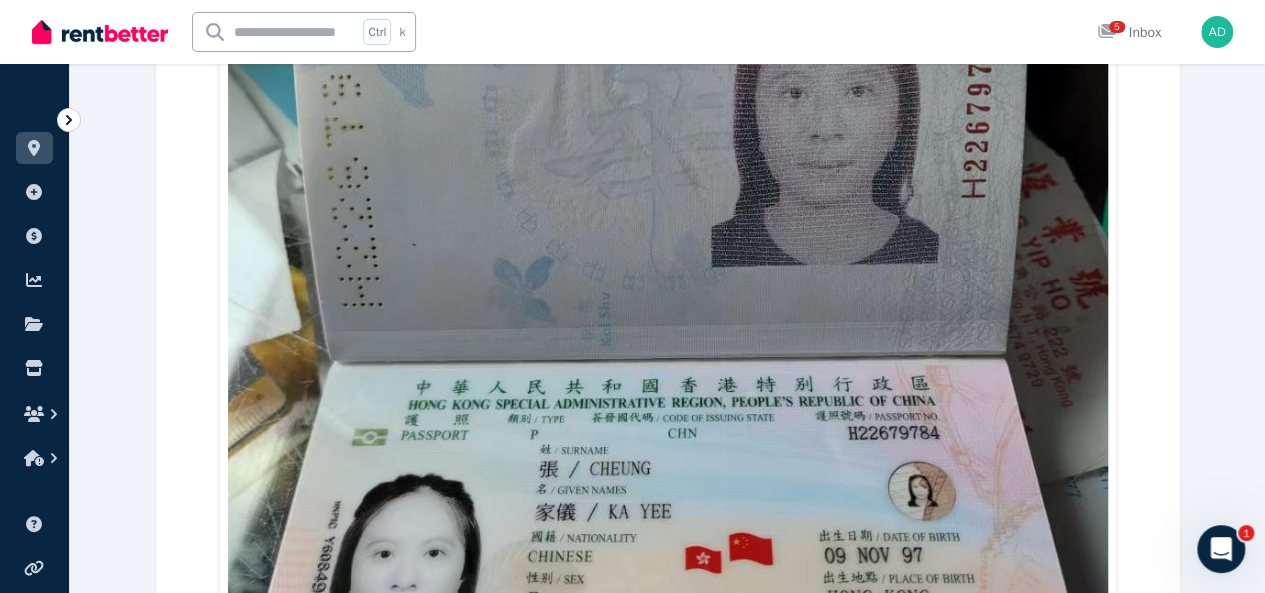 scroll, scrollTop: 1066, scrollLeft: 0, axis: vertical 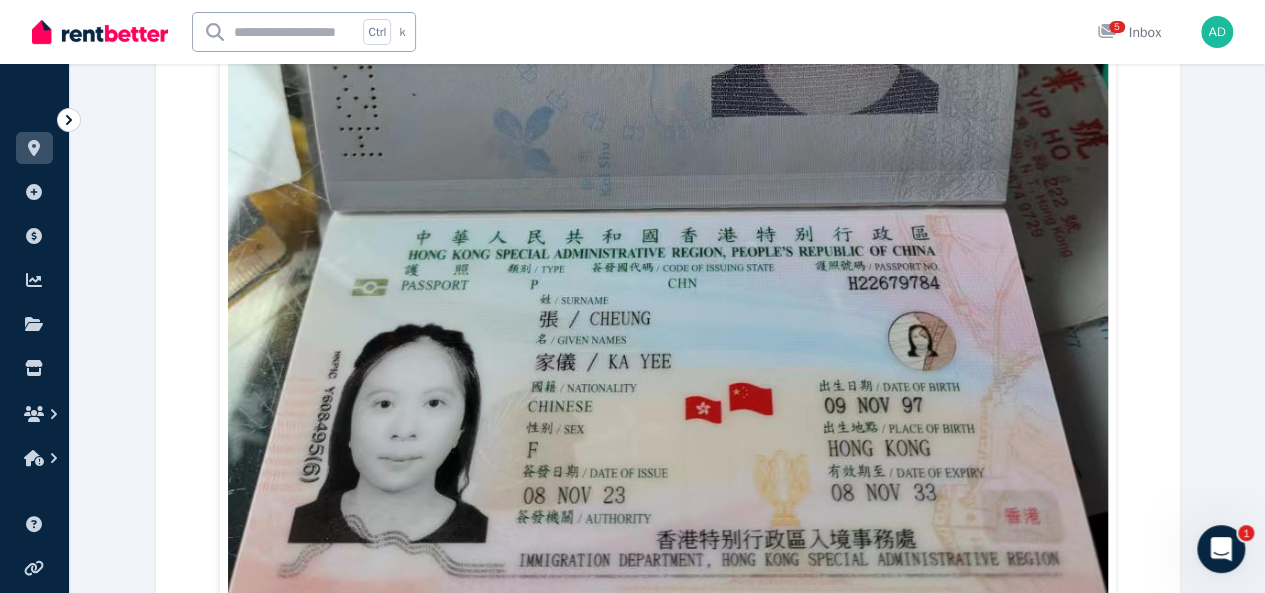 click at bounding box center [668, 198] 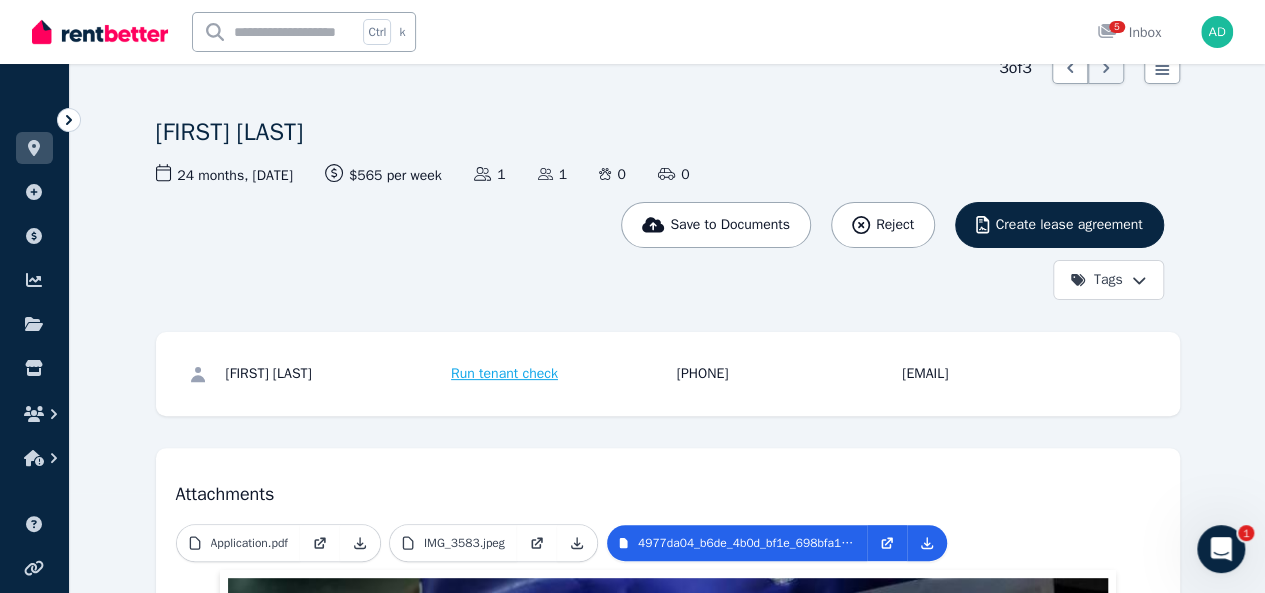 scroll, scrollTop: 133, scrollLeft: 0, axis: vertical 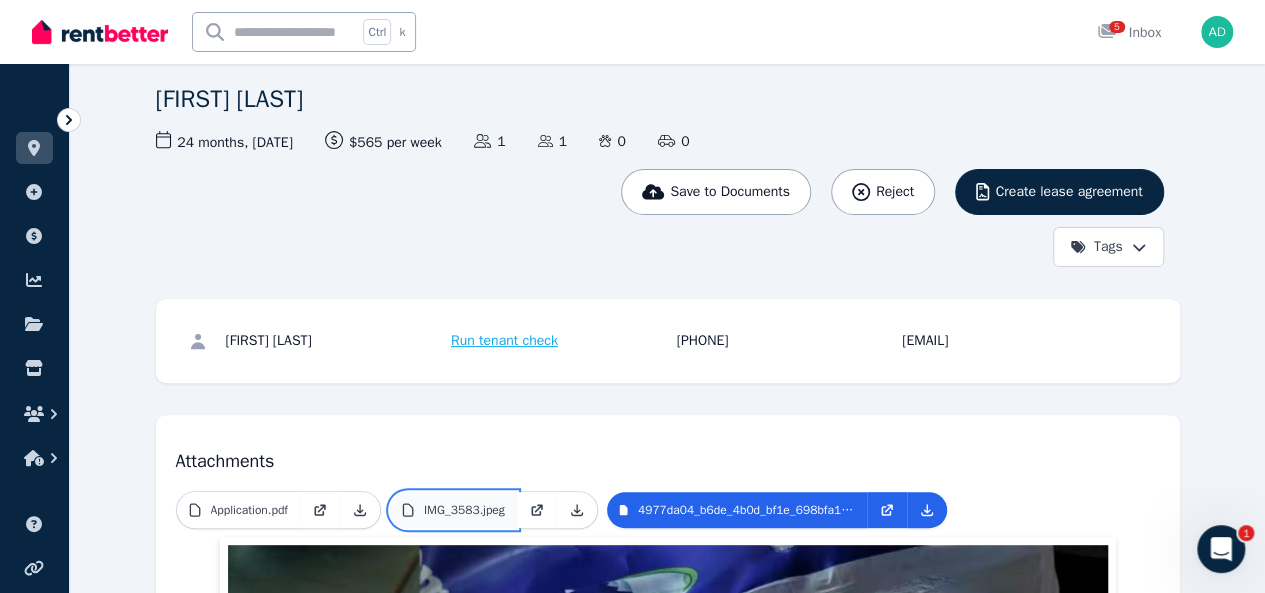 click on "IMG_3583.jpeg" at bounding box center [464, 510] 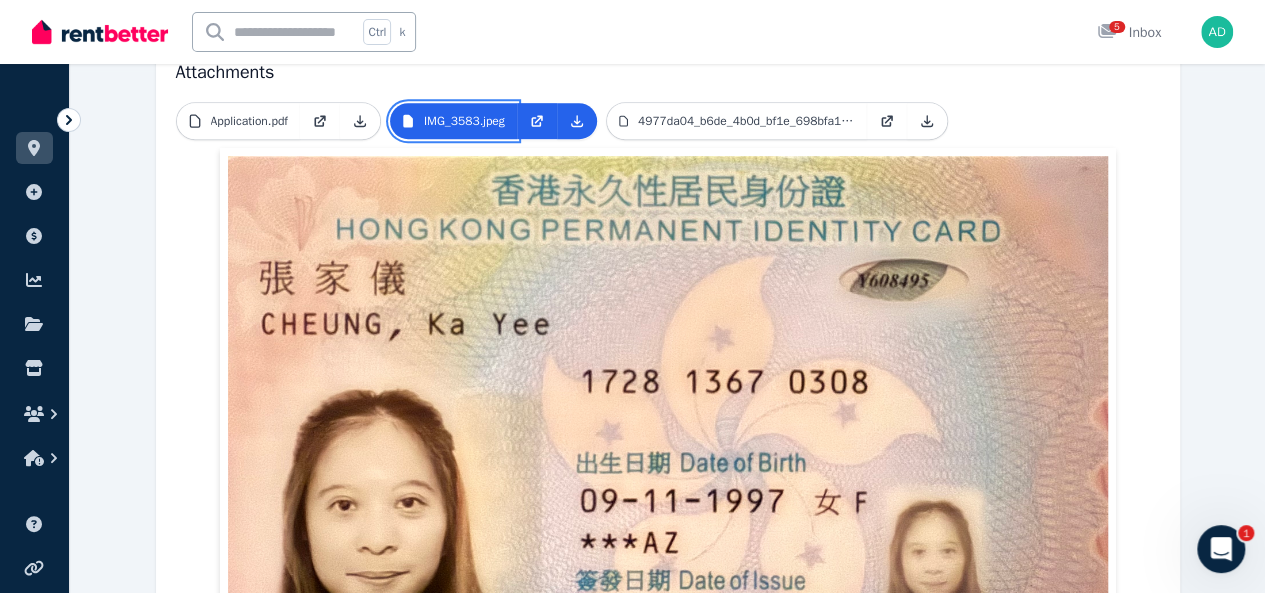scroll, scrollTop: 302, scrollLeft: 0, axis: vertical 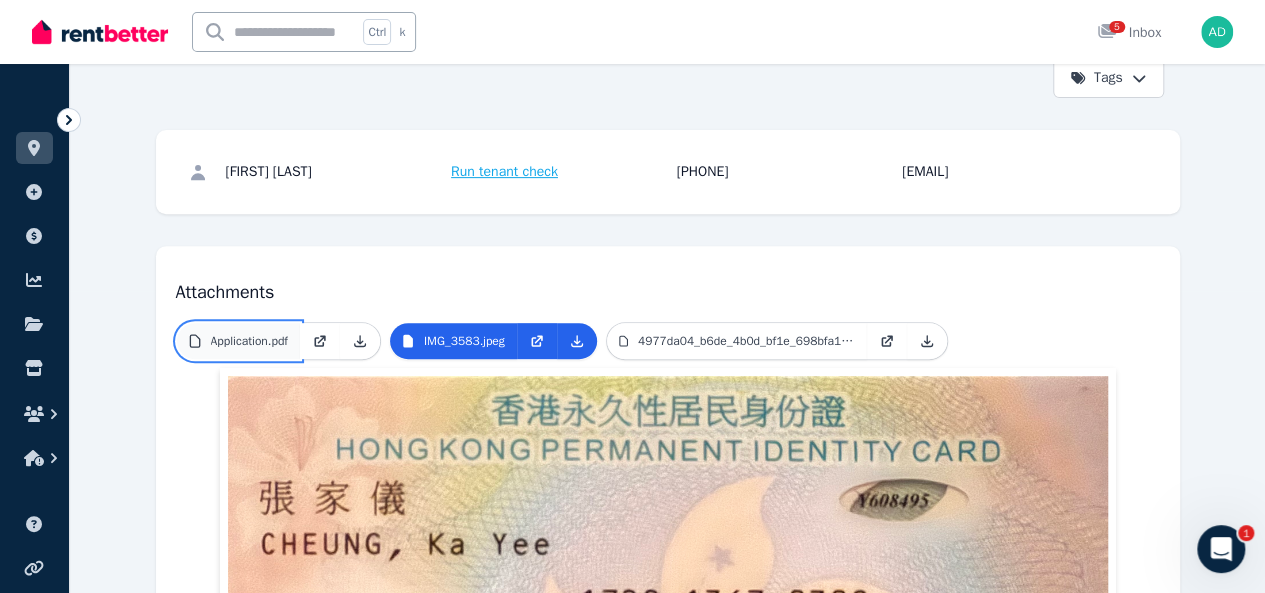 click on "Application.pdf" at bounding box center (249, 341) 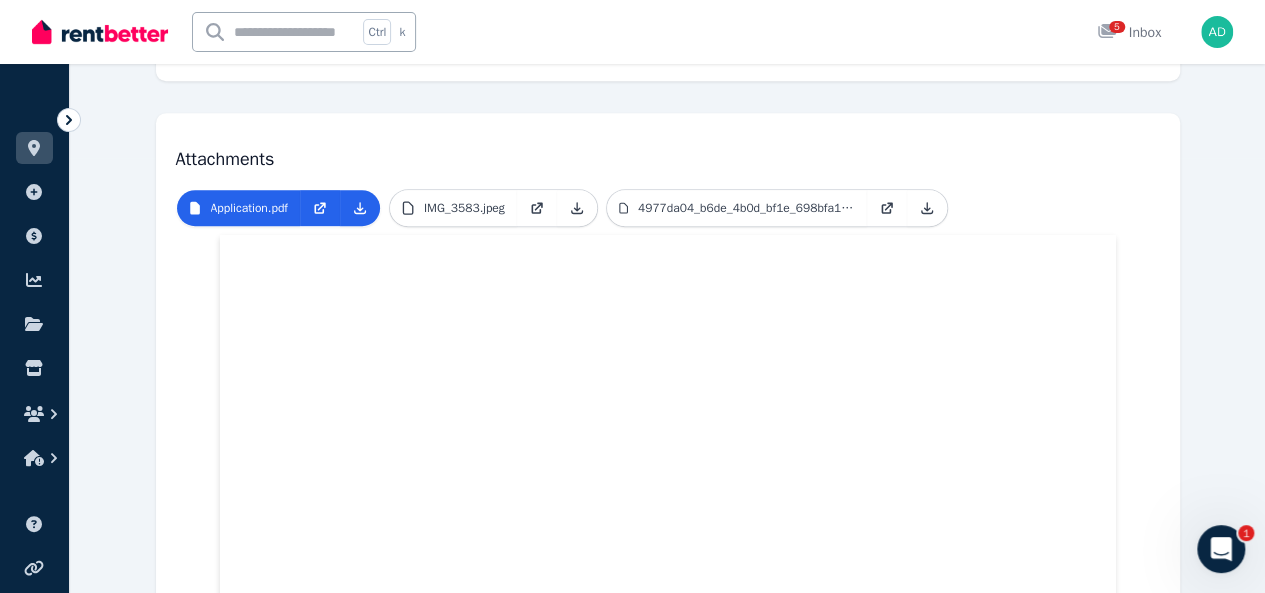 scroll, scrollTop: 0, scrollLeft: 0, axis: both 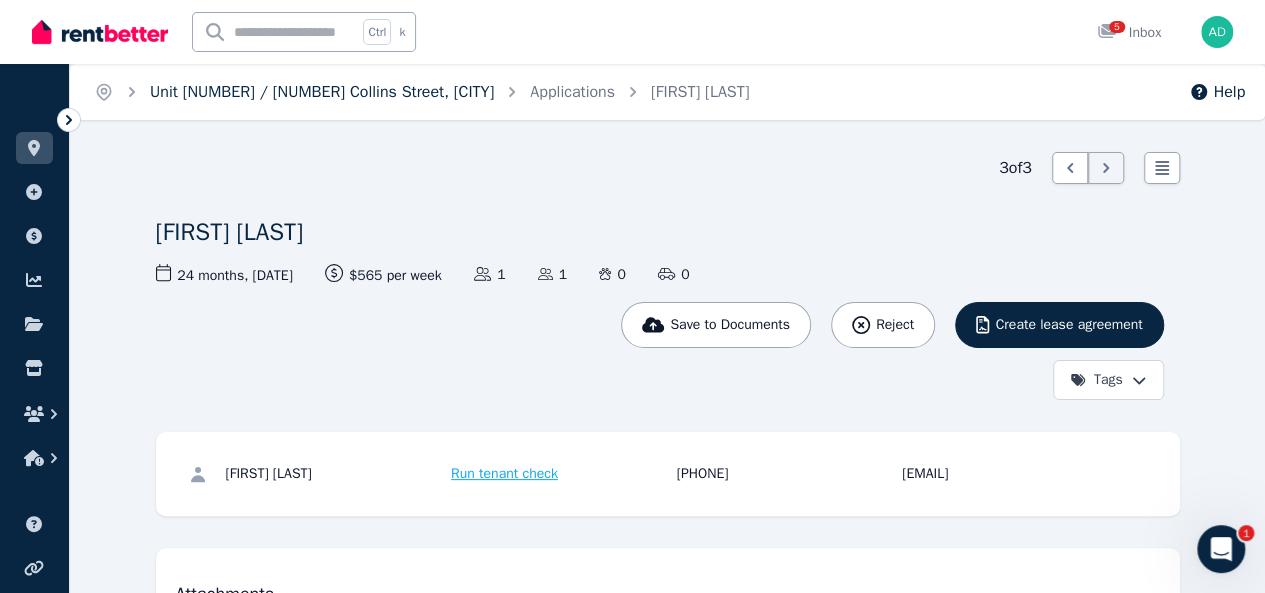 click on "Unit [NUMBER] / [NUMBER] Collins Street, [CITY]" at bounding box center [322, 92] 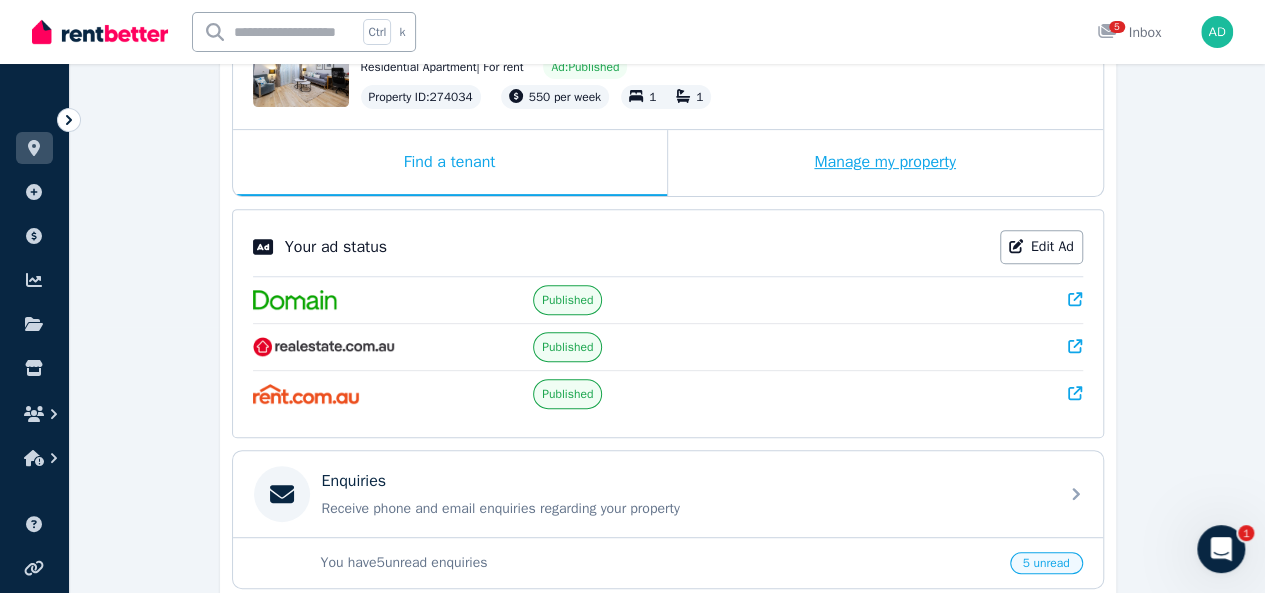 scroll, scrollTop: 400, scrollLeft: 0, axis: vertical 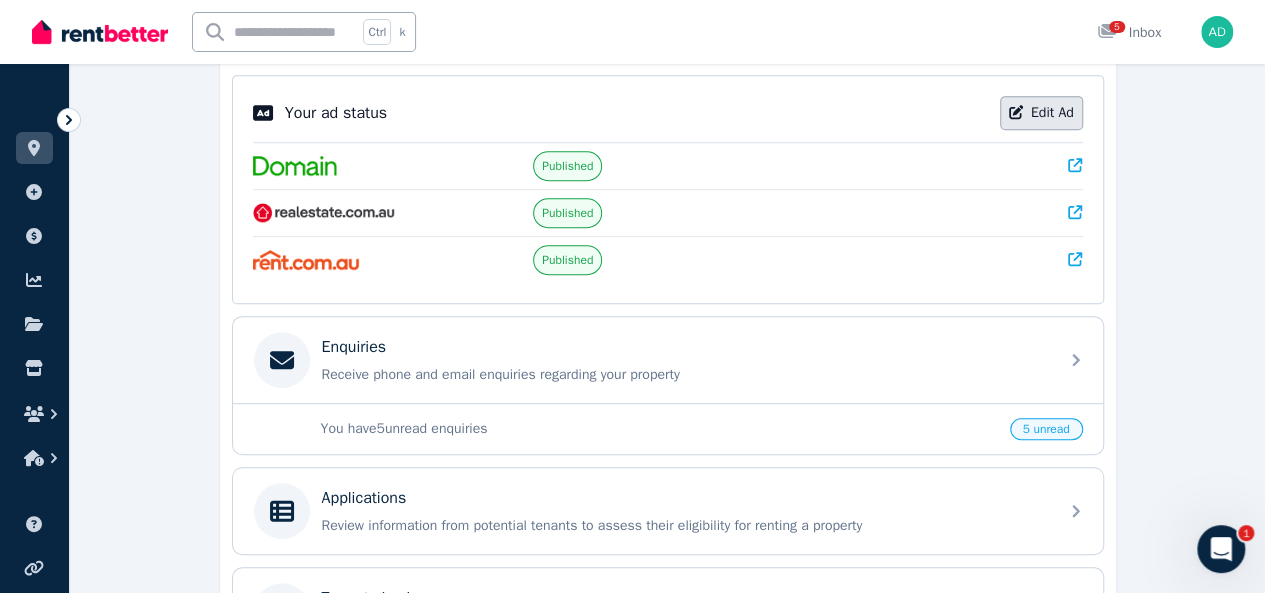 click on "Edit Ad" at bounding box center [1041, 113] 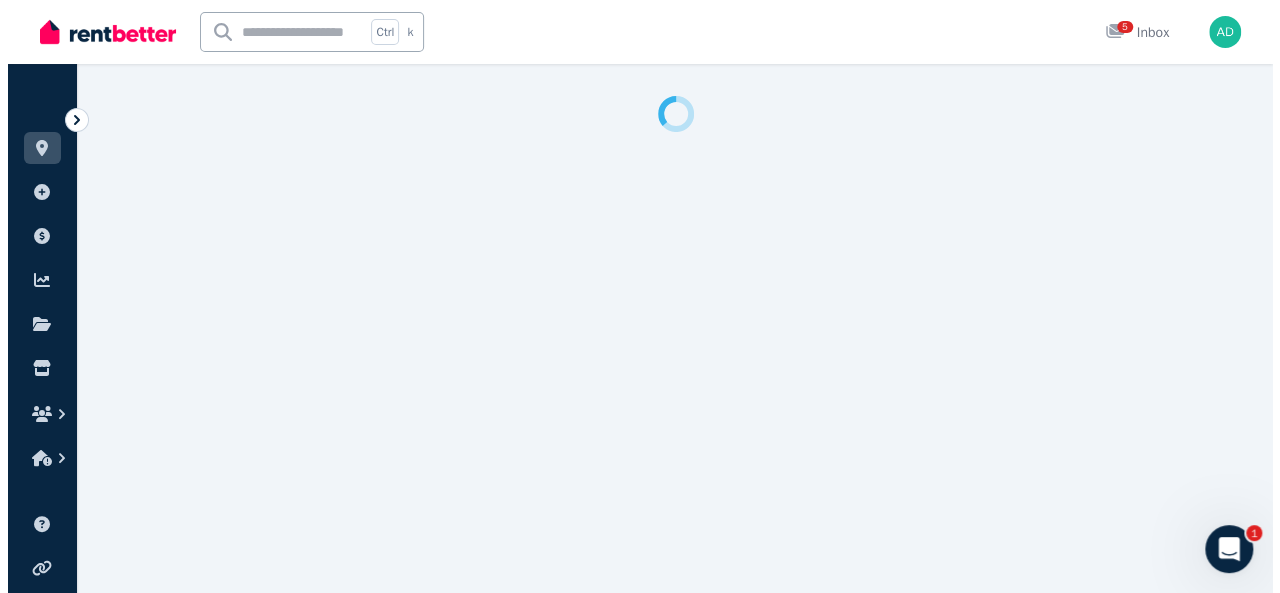 scroll, scrollTop: 0, scrollLeft: 0, axis: both 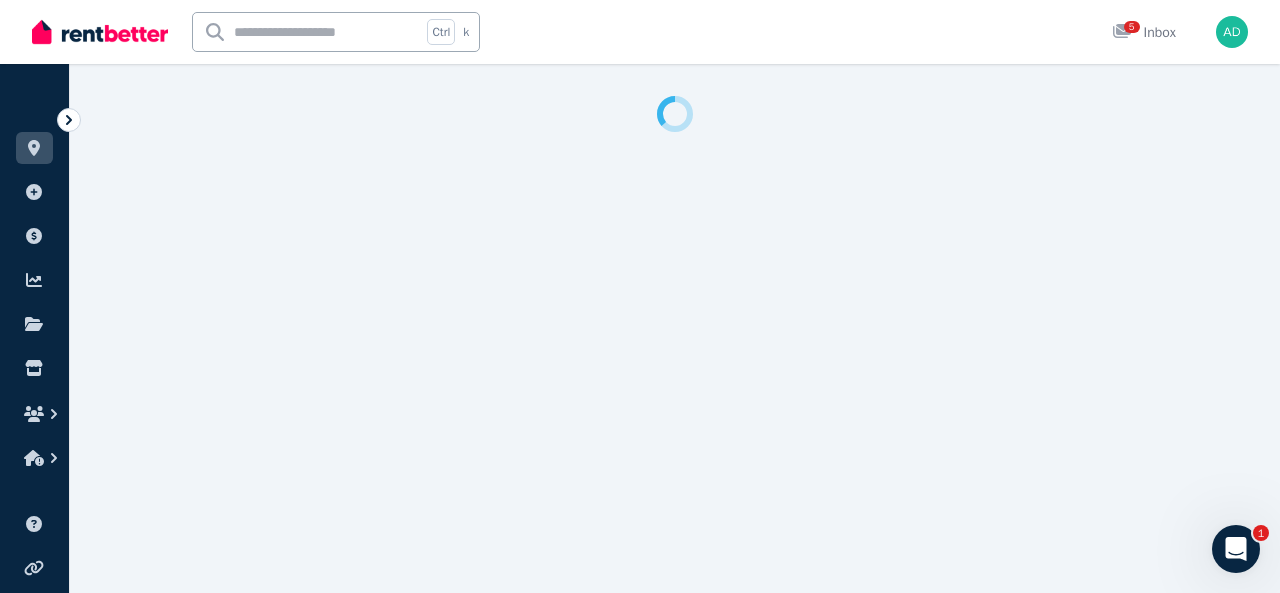 select on "**********" 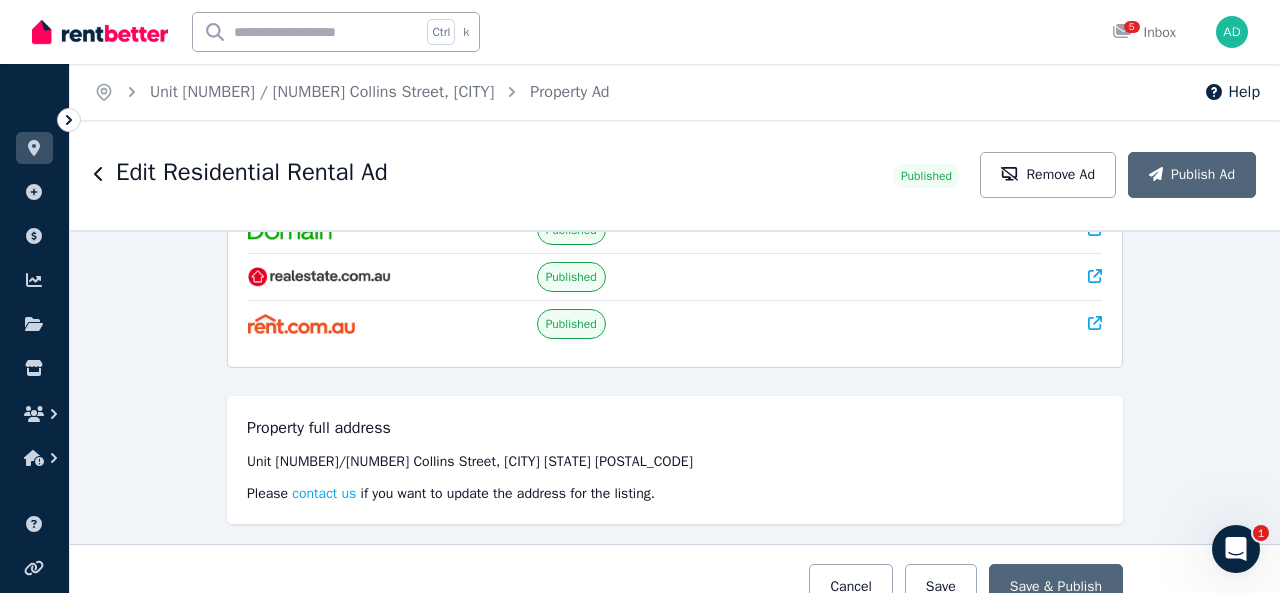 scroll, scrollTop: 400, scrollLeft: 0, axis: vertical 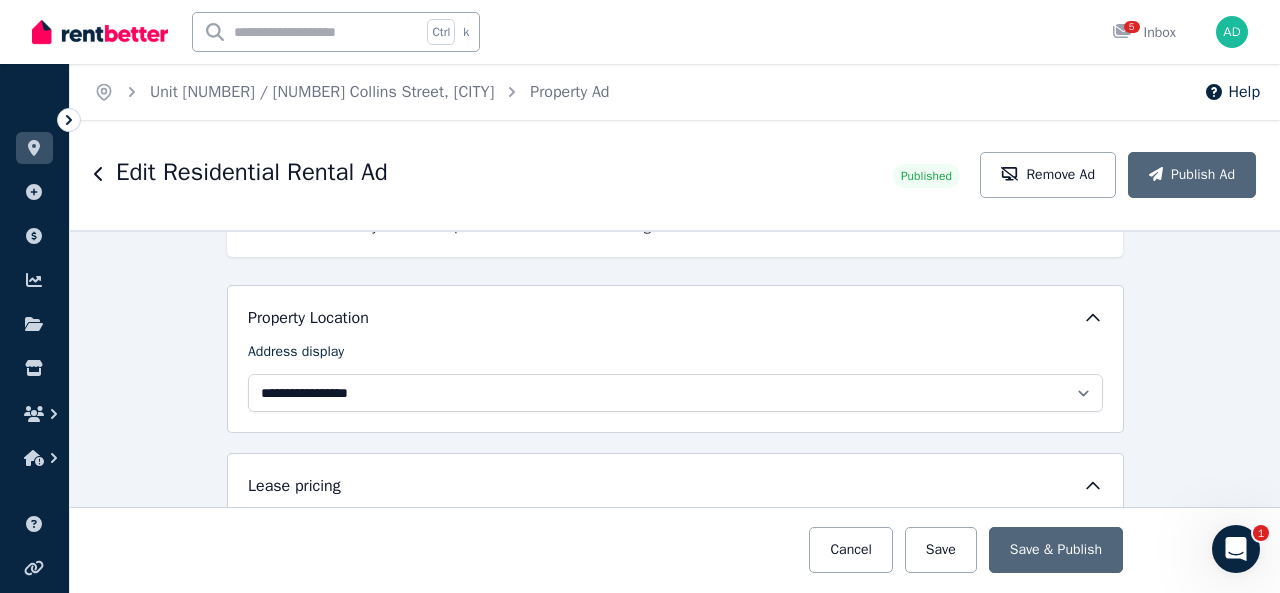 drag, startPoint x: 420, startPoint y: 269, endPoint x: 0, endPoint y: 632, distance: 555.1297 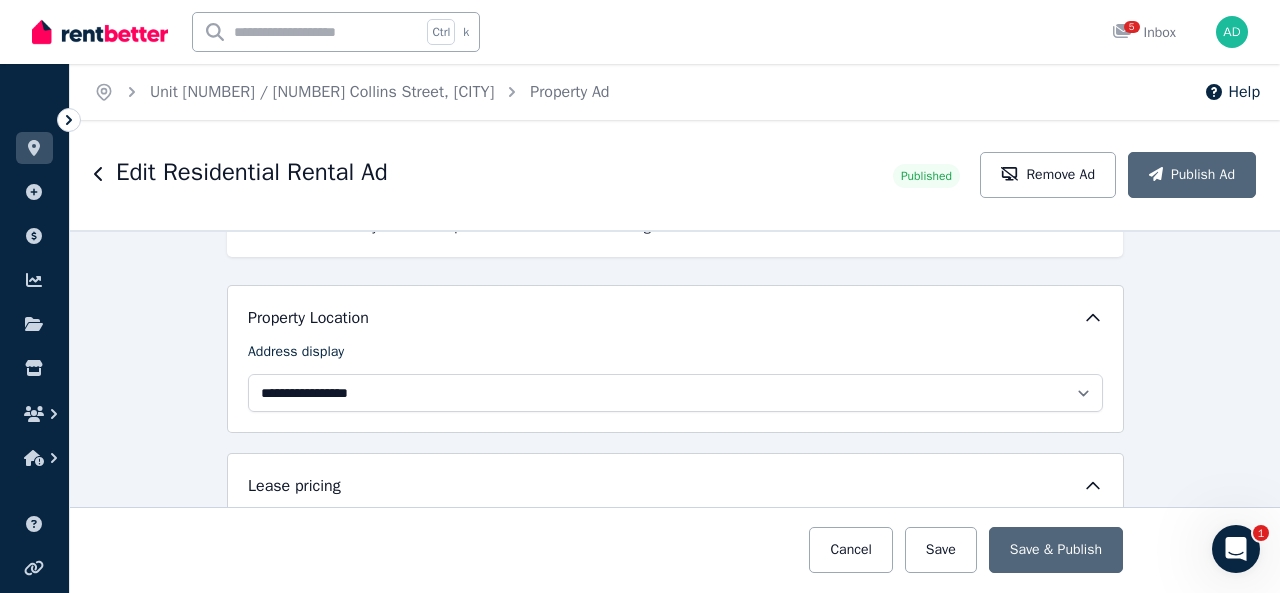 click on "**********" at bounding box center [675, 359] 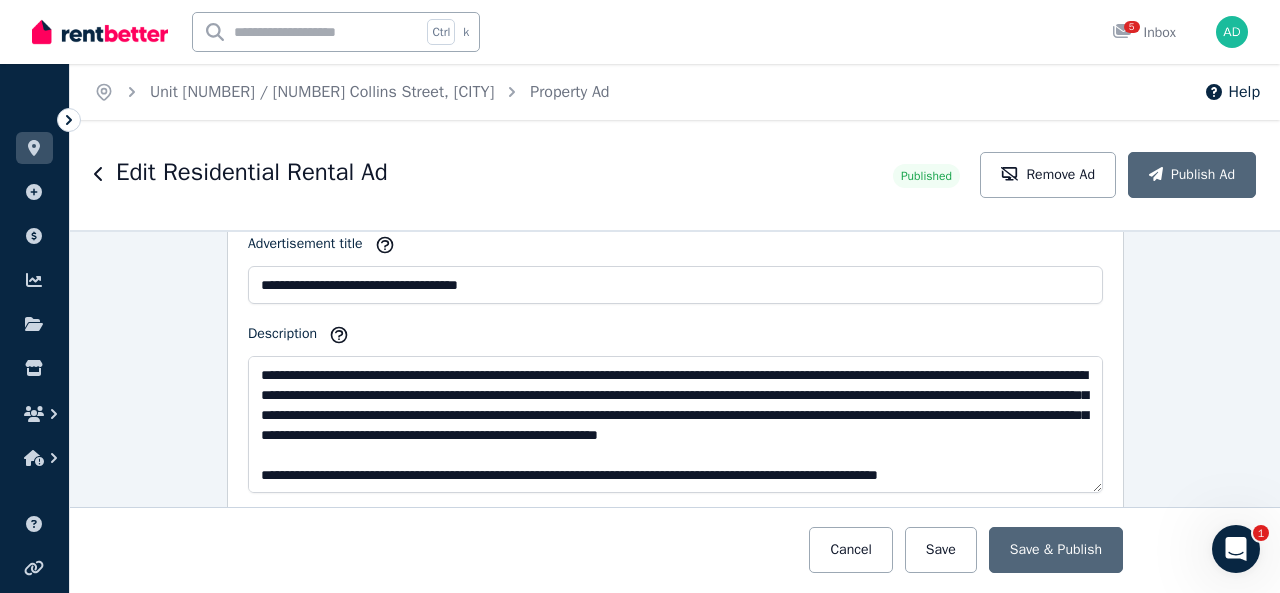 scroll, scrollTop: 1200, scrollLeft: 0, axis: vertical 